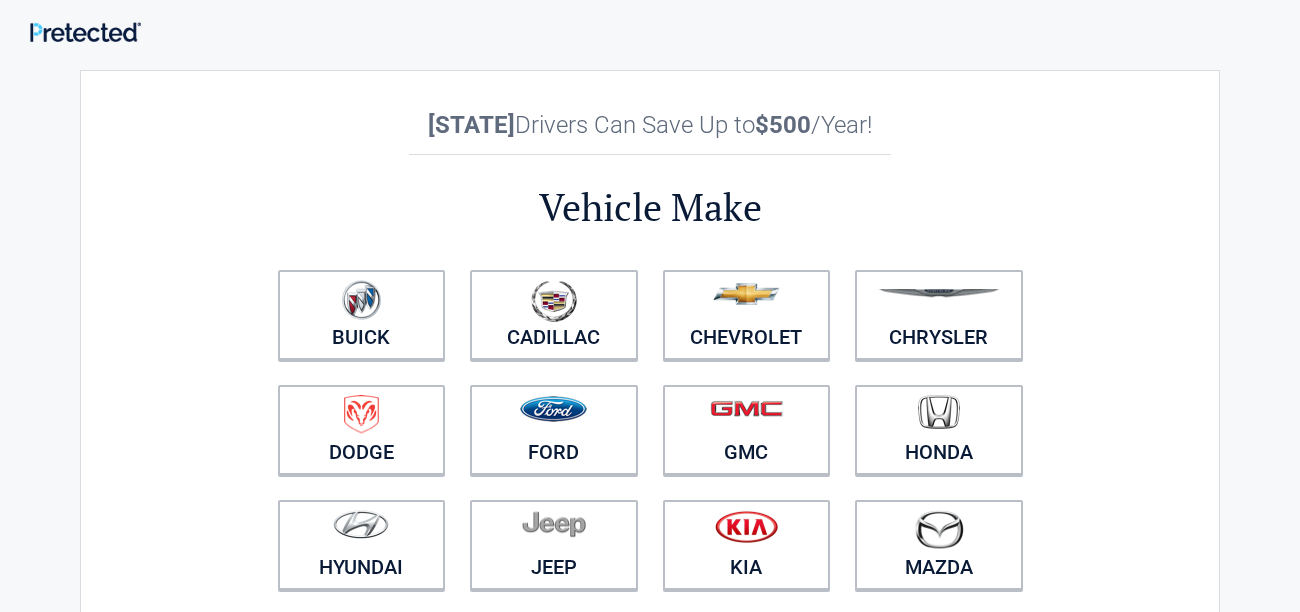 scroll, scrollTop: 0, scrollLeft: 0, axis: both 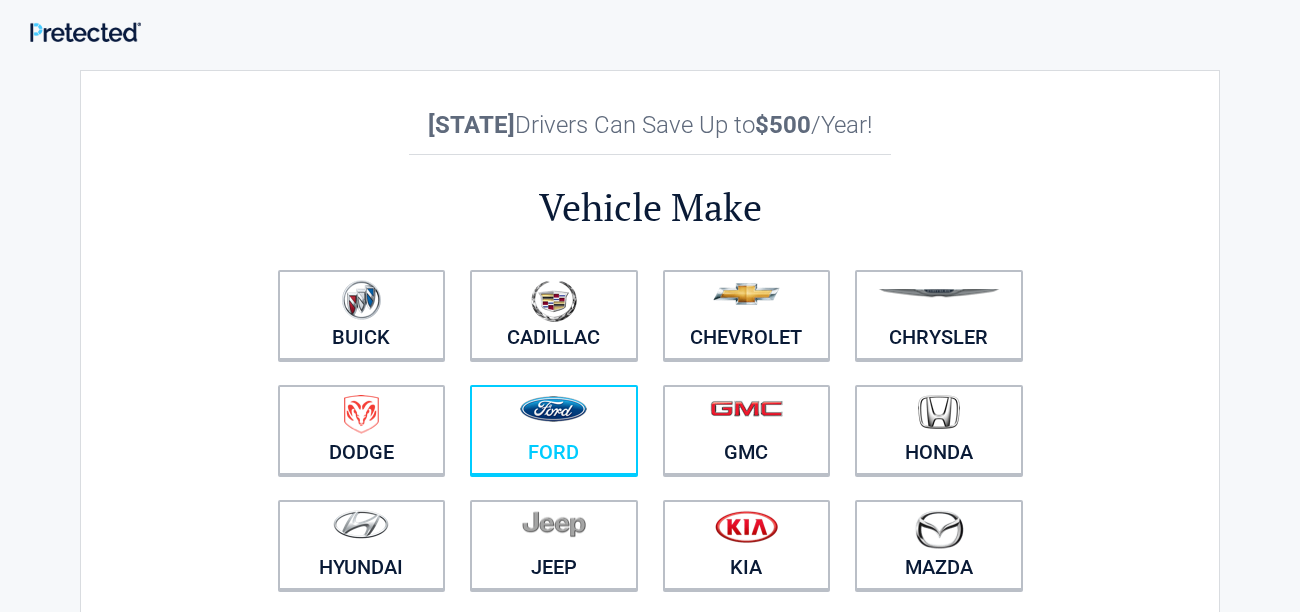 click at bounding box center (554, 417) 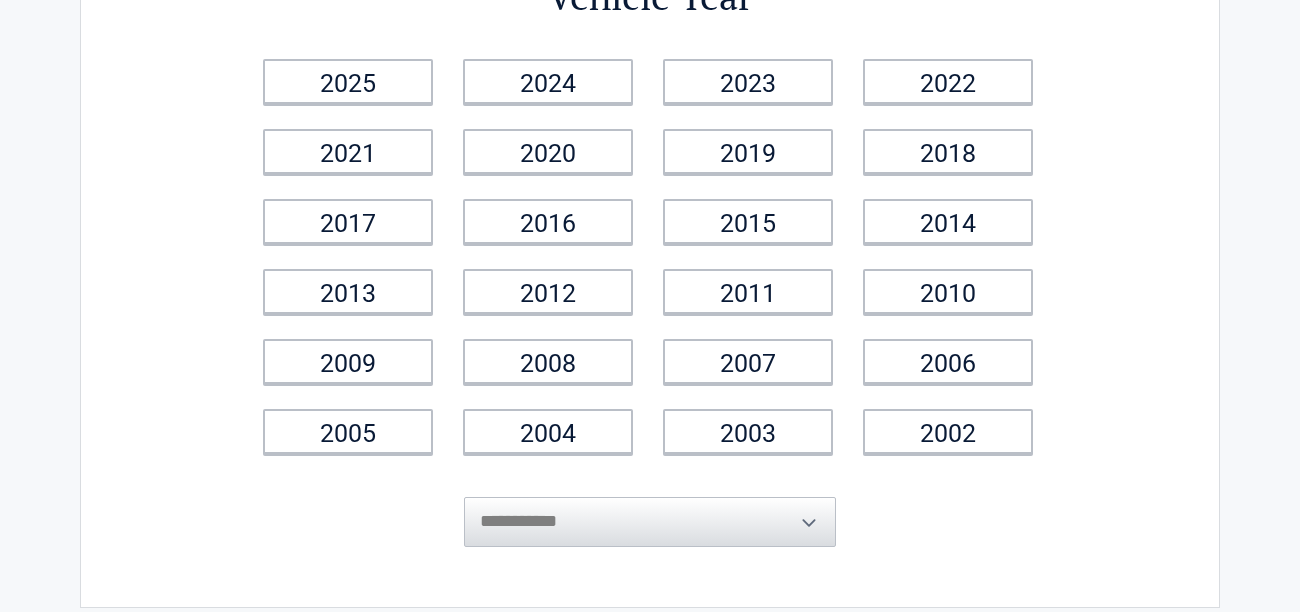 scroll, scrollTop: 171, scrollLeft: 0, axis: vertical 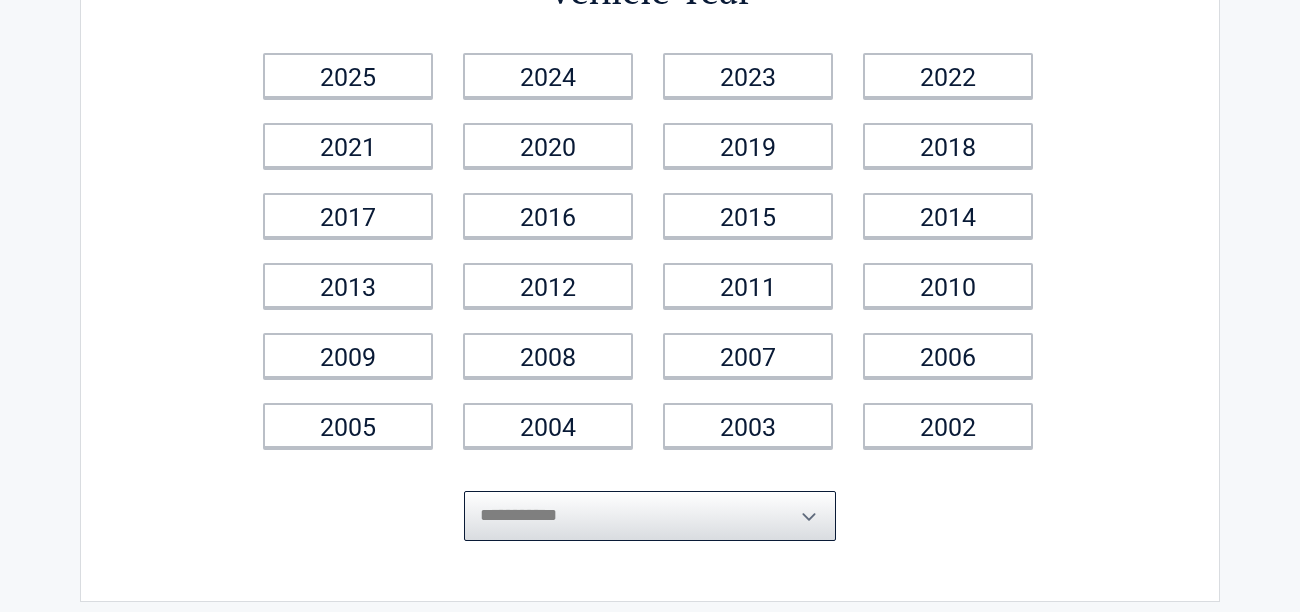 click on "**********" at bounding box center [650, 516] 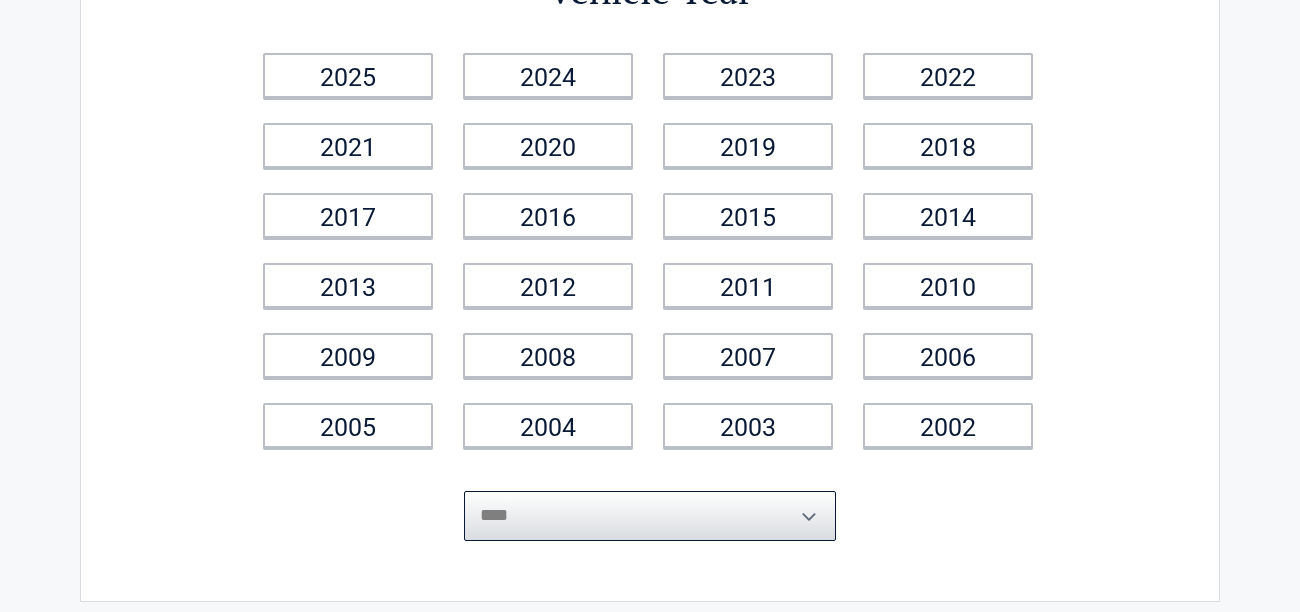 click on "**********" at bounding box center [650, 516] 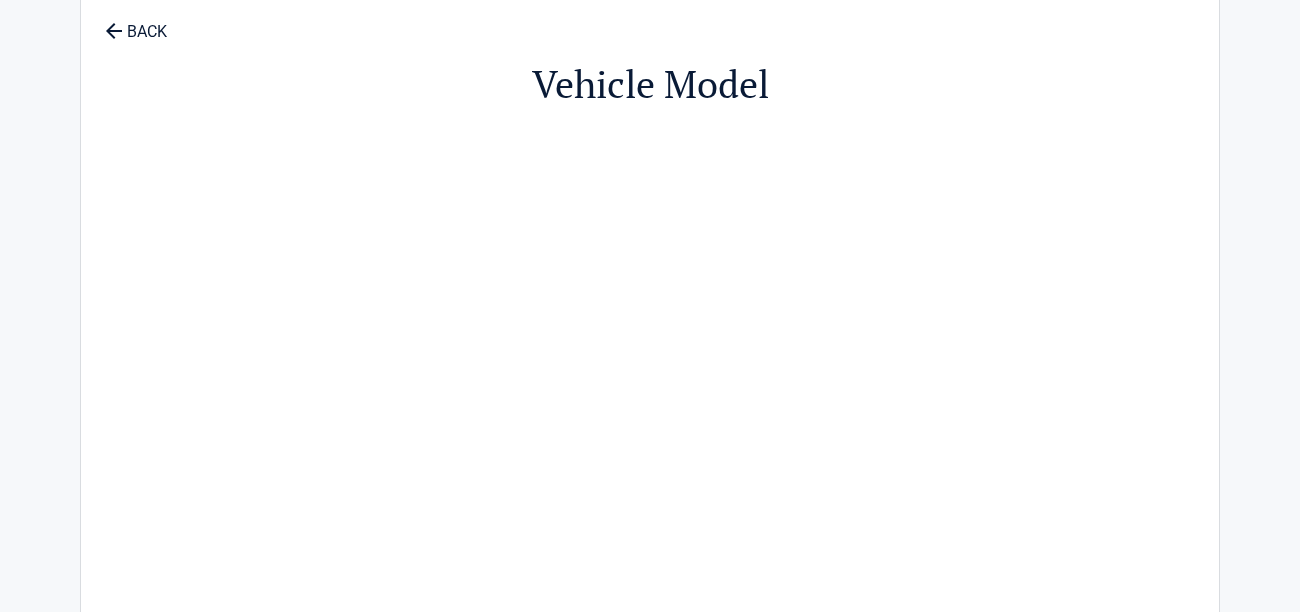 scroll, scrollTop: 0, scrollLeft: 0, axis: both 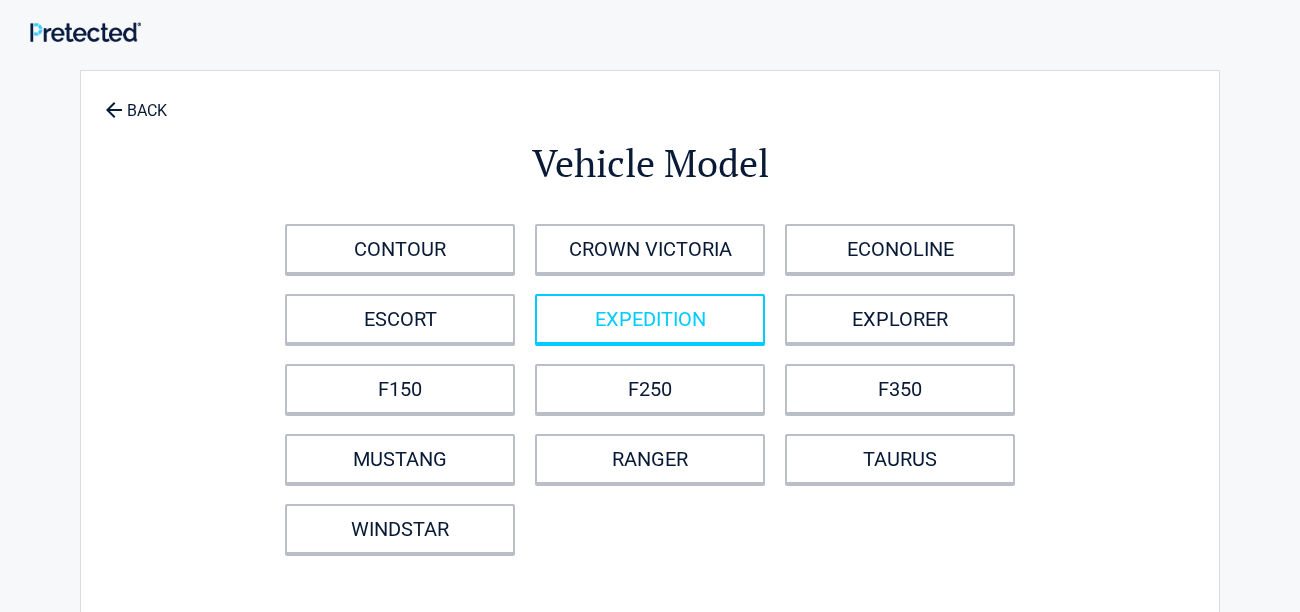 click on "EXPEDITION" at bounding box center (650, 319) 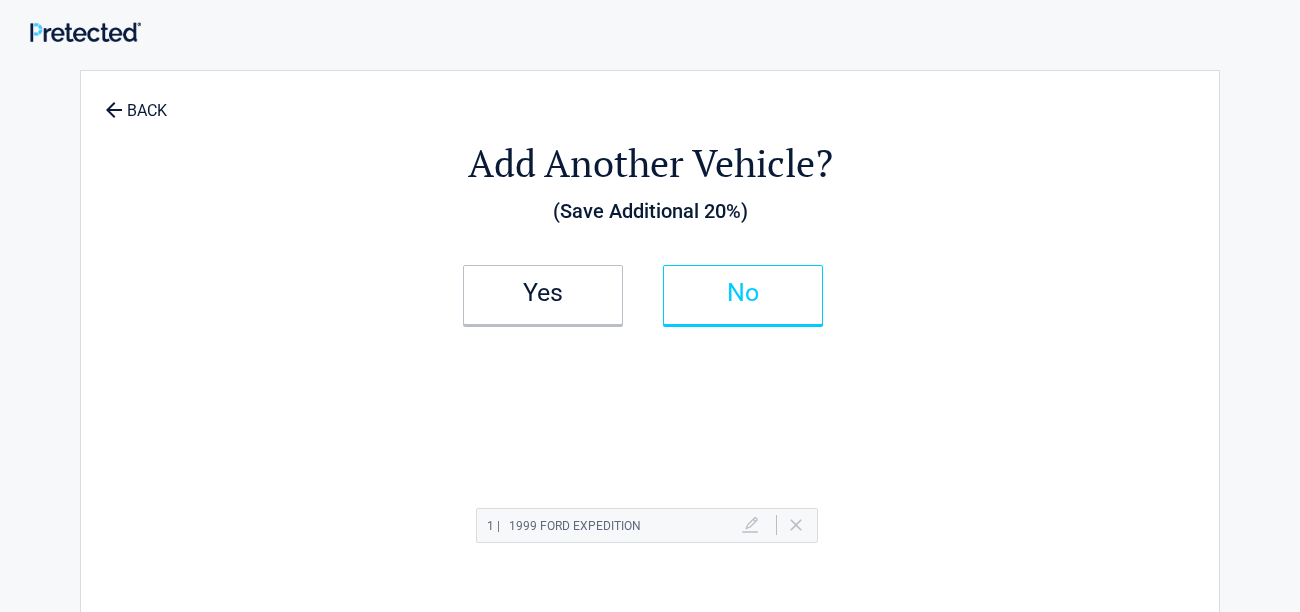click on "No" at bounding box center [743, 295] 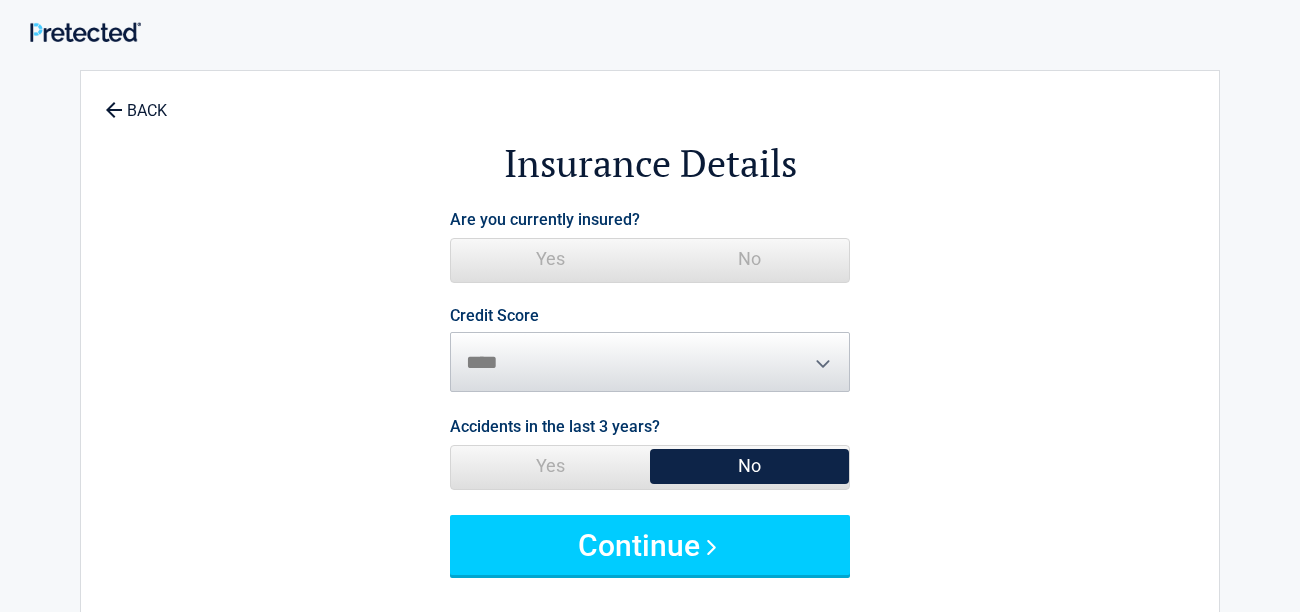 click on "No" at bounding box center (749, 259) 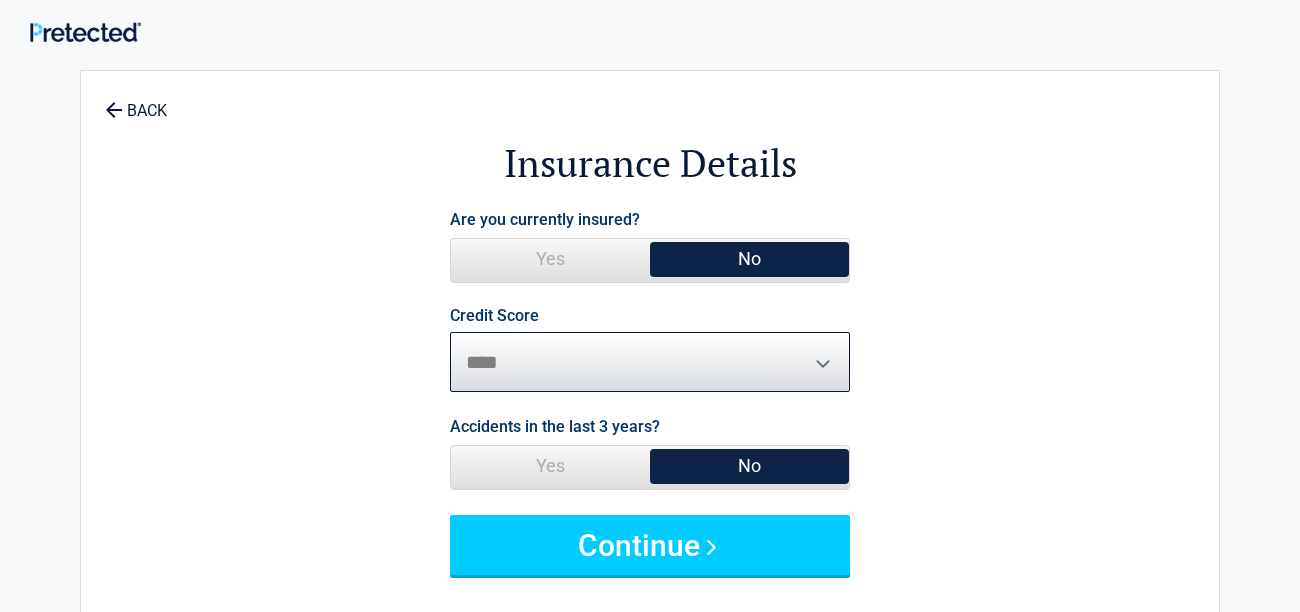 click on "*********
****
*******
****" at bounding box center (650, 362) 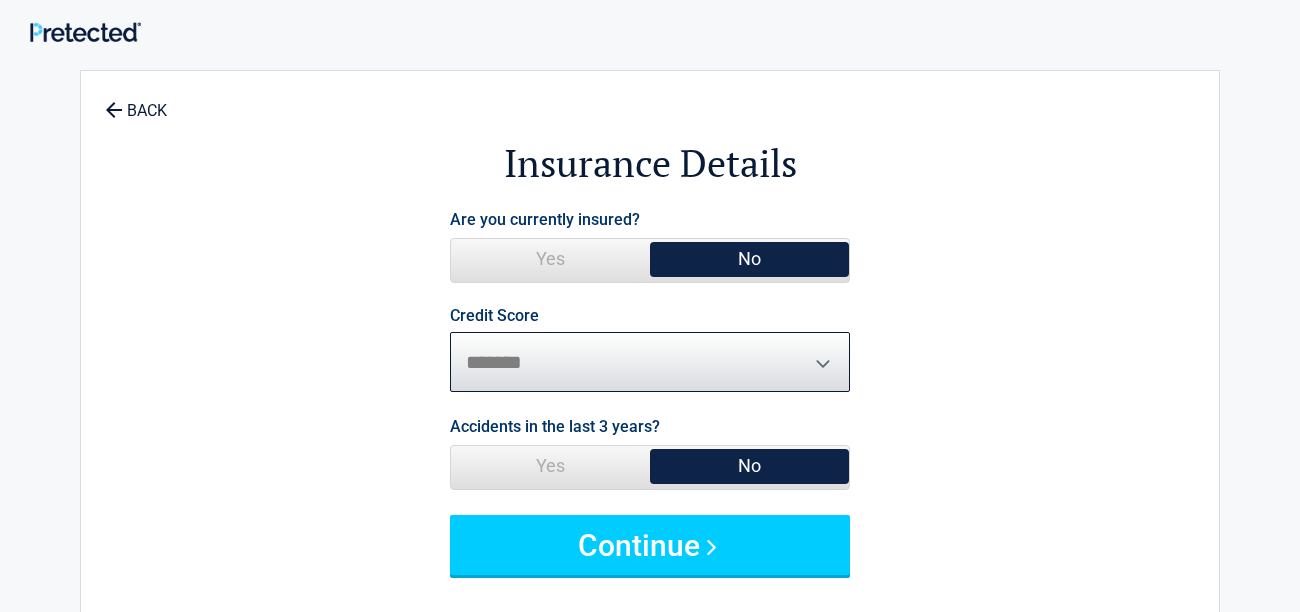 click on "*********
****
*******
****" at bounding box center [650, 362] 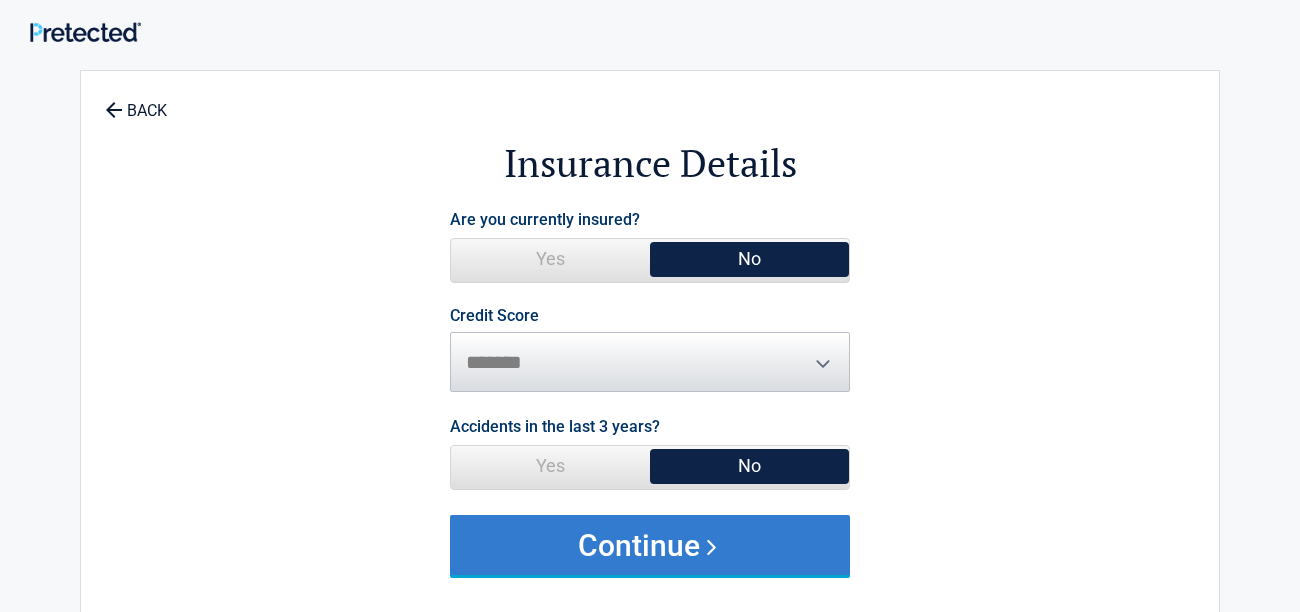 click on "Continue" at bounding box center (650, 545) 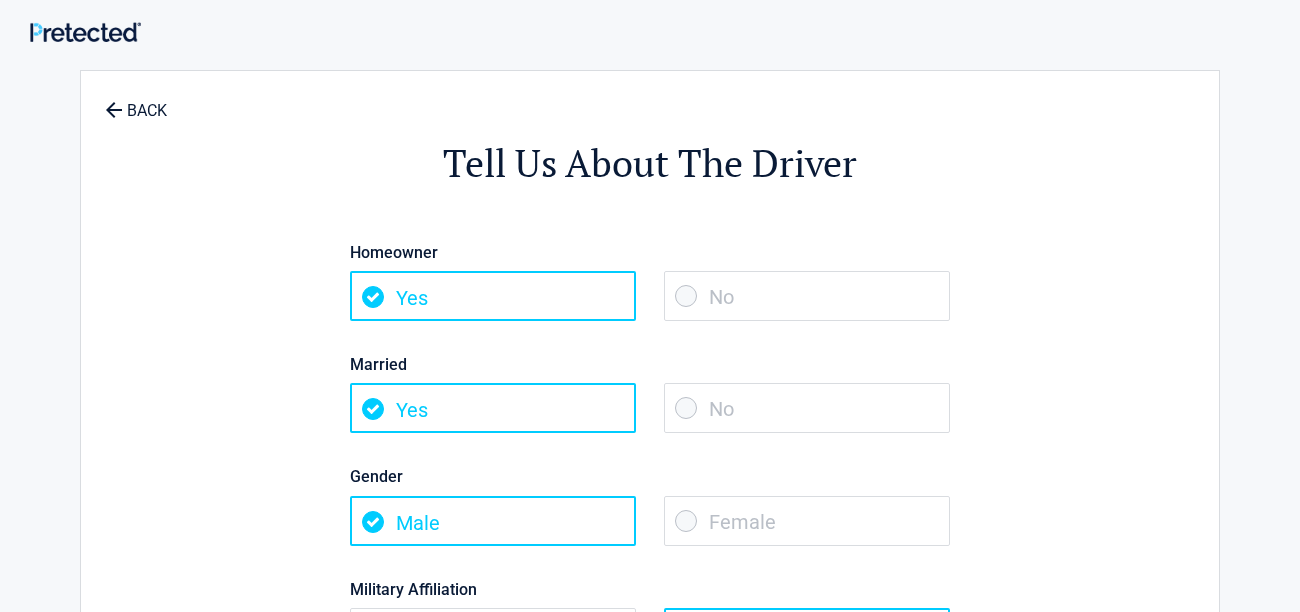 click on "No" at bounding box center [807, 296] 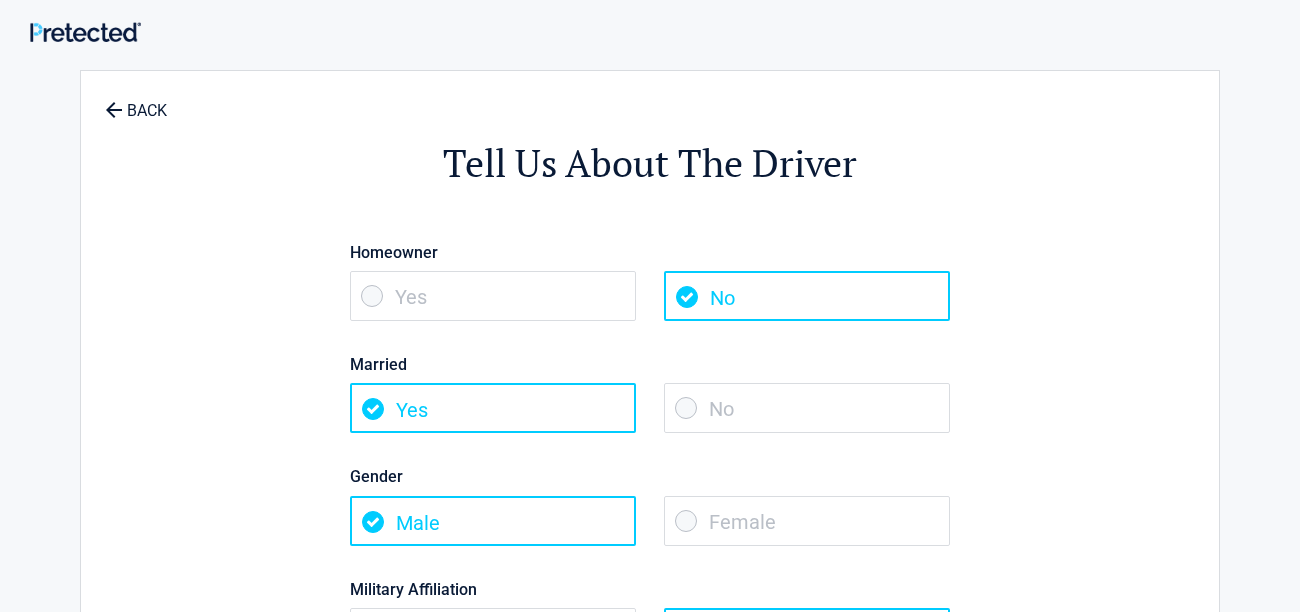 click on "No" at bounding box center (807, 408) 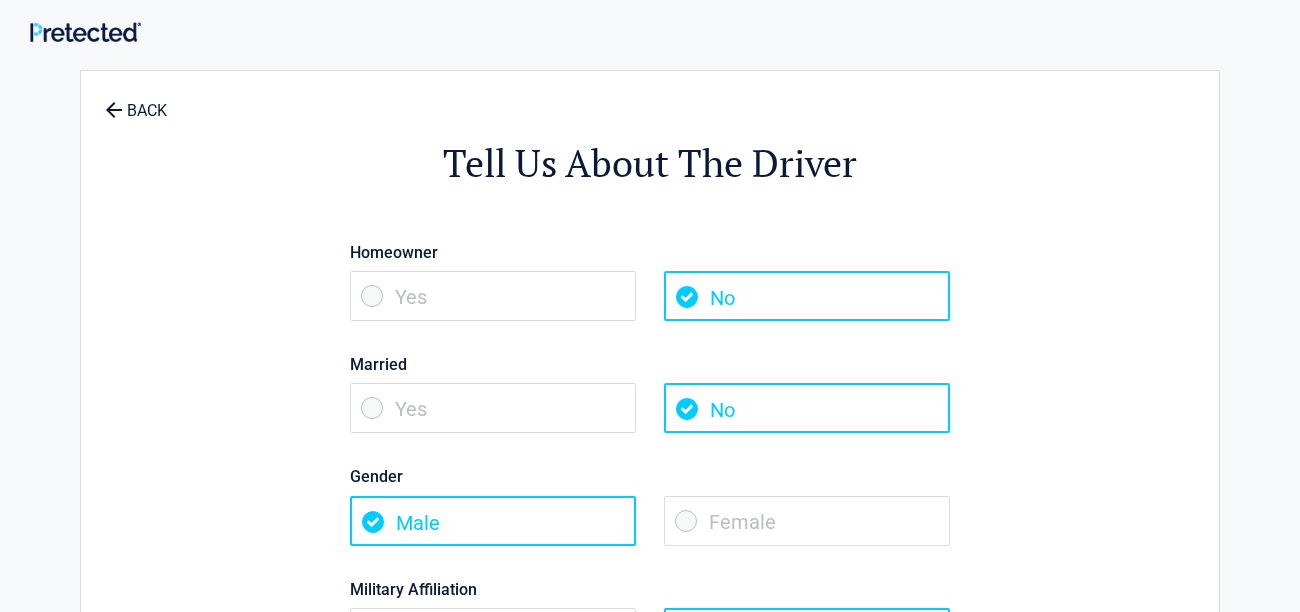 click on "Female" at bounding box center [807, 521] 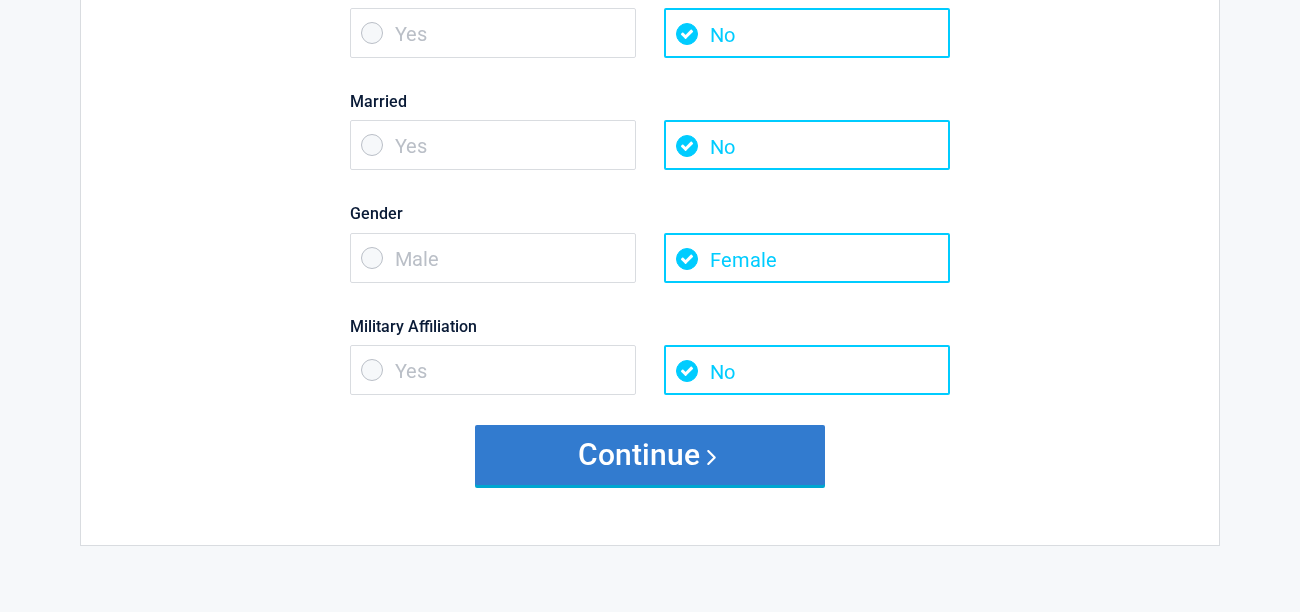 click on "Continue" at bounding box center (650, 455) 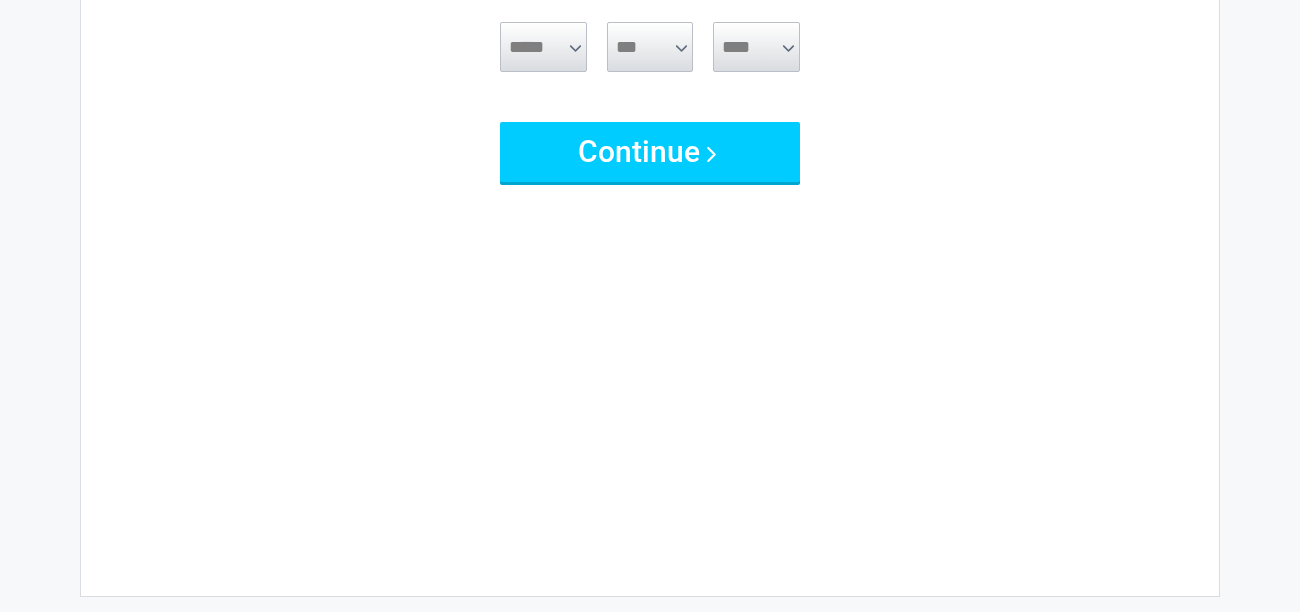 scroll, scrollTop: 0, scrollLeft: 0, axis: both 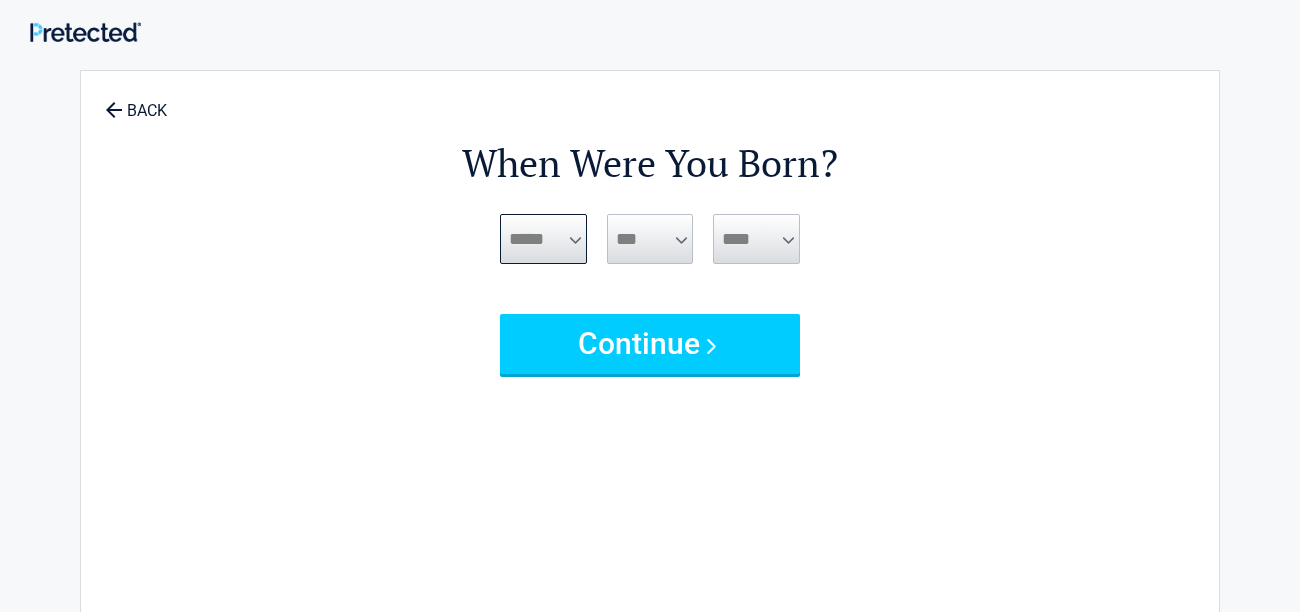 click on "*****
***
***
***
***
***
***
***
***
***
***
***
***" at bounding box center (543, 239) 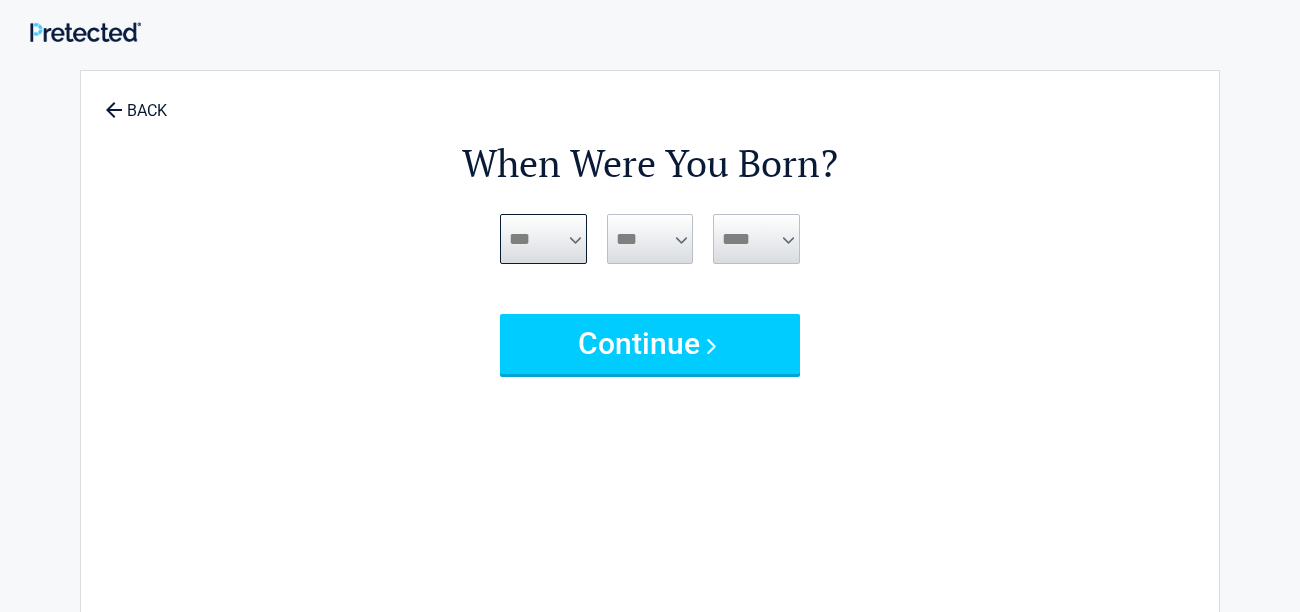 click on "*****
***
***
***
***
***
***
***
***
***
***
***
***" at bounding box center [543, 239] 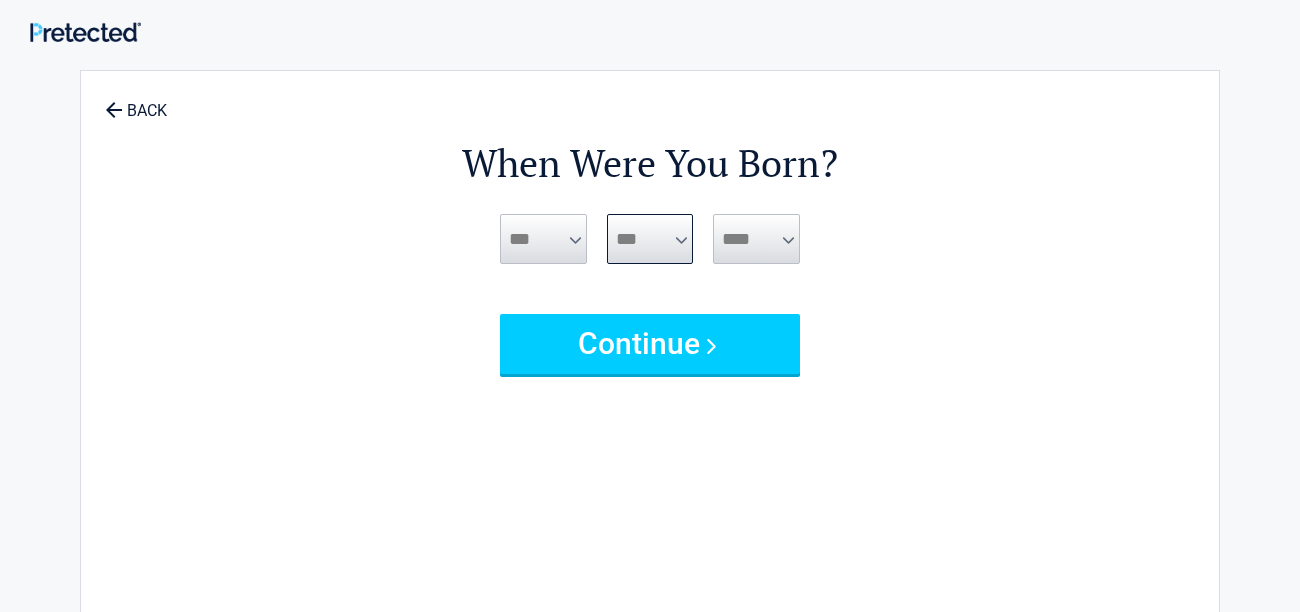 click on "*** * * * * * * * * * ** ** ** ** ** ** ** ** ** ** ** ** ** ** ** ** ** ** ** ** **" at bounding box center (650, 239) 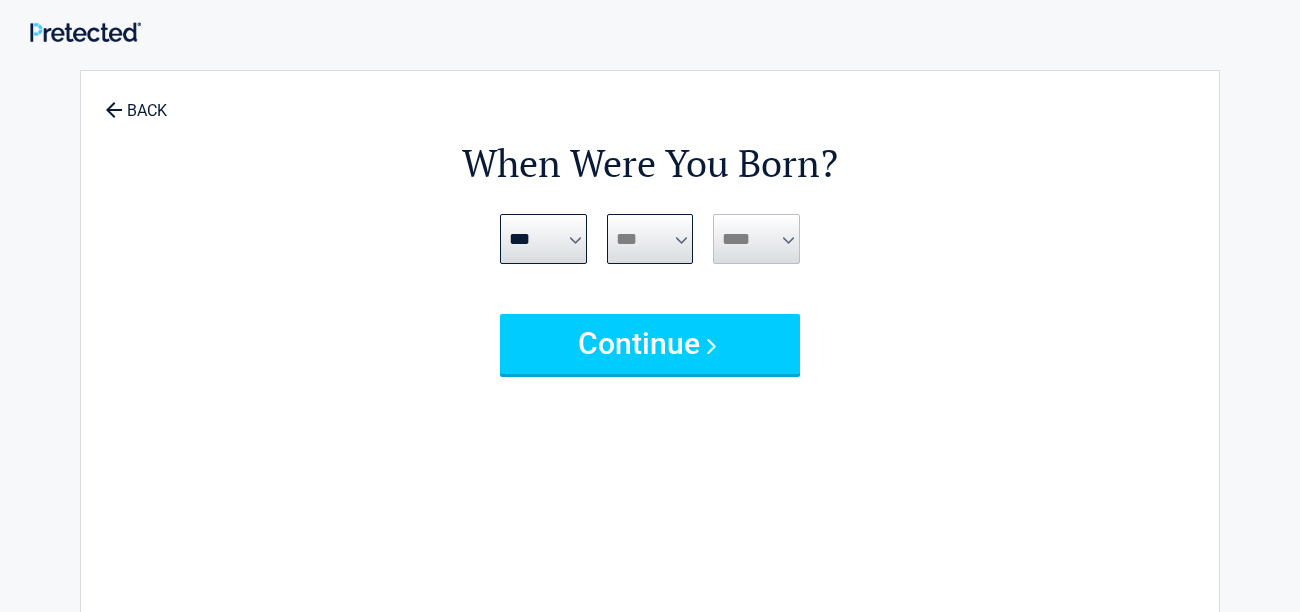 select on "**" 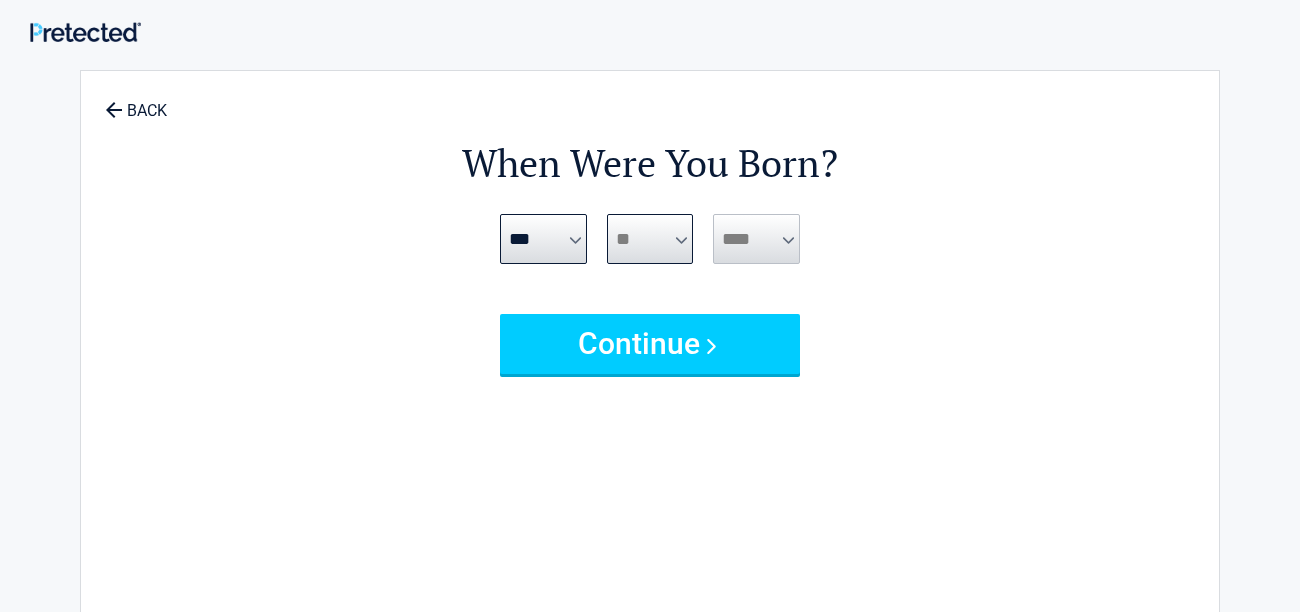 click on "*** * * * * * * * * * ** ** ** ** ** ** ** ** ** ** ** ** ** ** ** ** ** ** ** ** **" at bounding box center [650, 239] 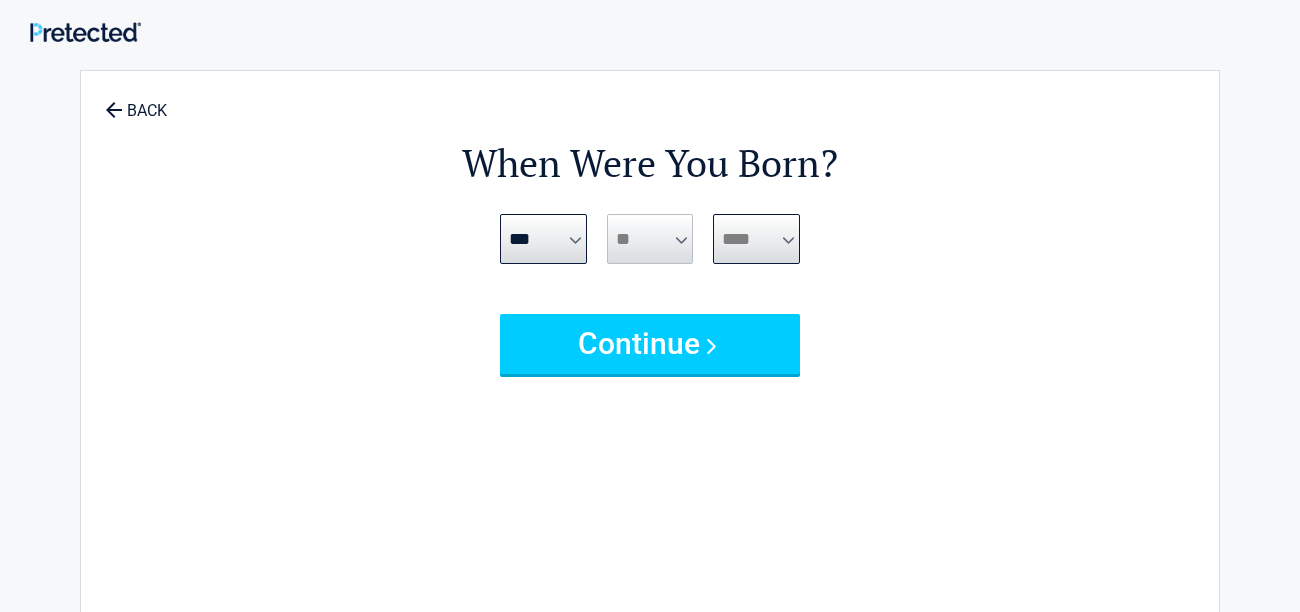 click on "****
****
****
****
****
****
****
****
****
****
****
****
****
****
****
****
****
****
****
****
****
****
****
****
****
****
****
****
****
****
****
****
****
****
****
****
****
****
****
****
****
****
****
****
****
****
****
****
****
****
****
****
****
****
****
****
****
****
****
****
****
****
****
****" at bounding box center (756, 239) 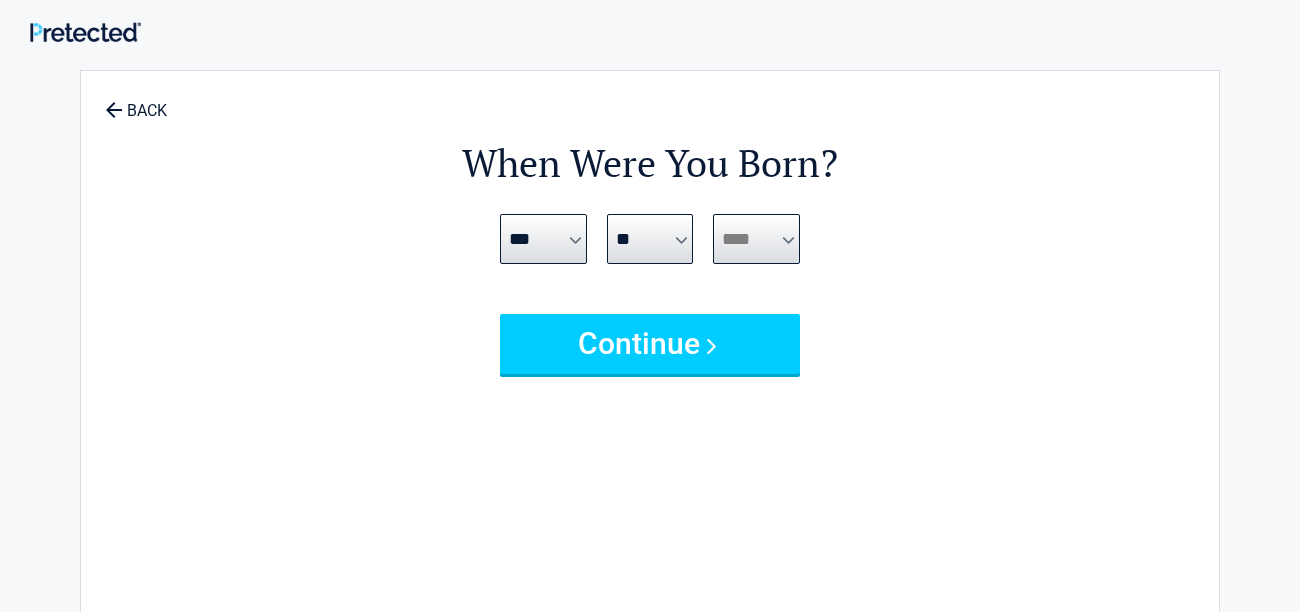 select on "****" 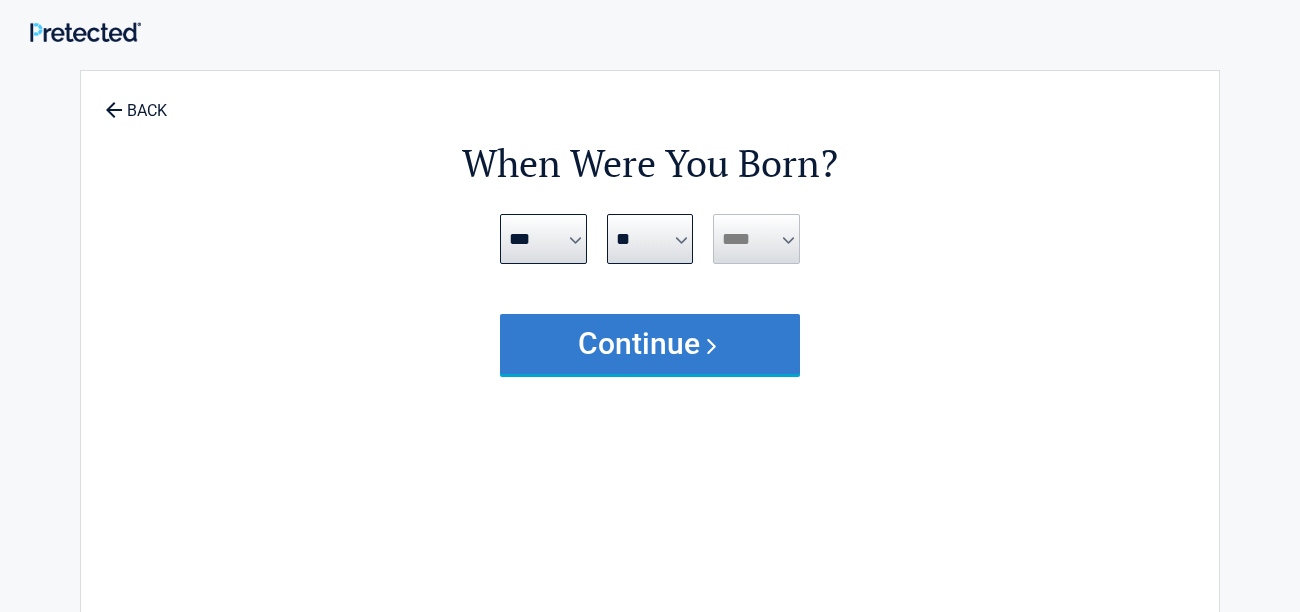 click on "Continue" at bounding box center (650, 344) 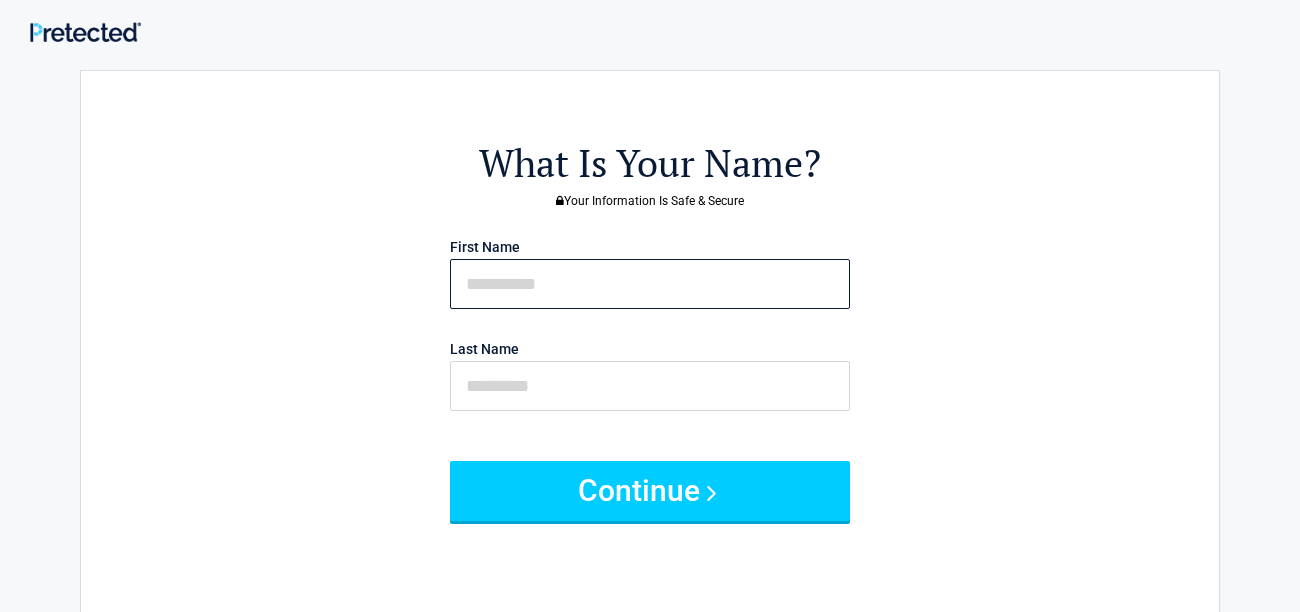 click at bounding box center (650, 284) 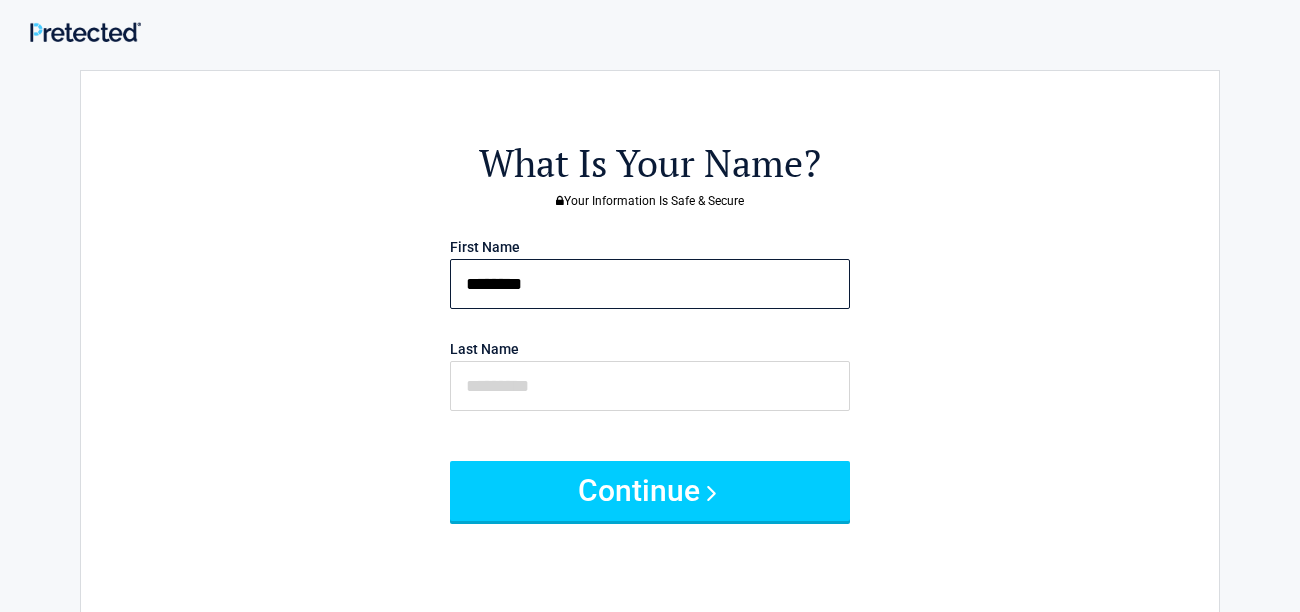 type on "*******" 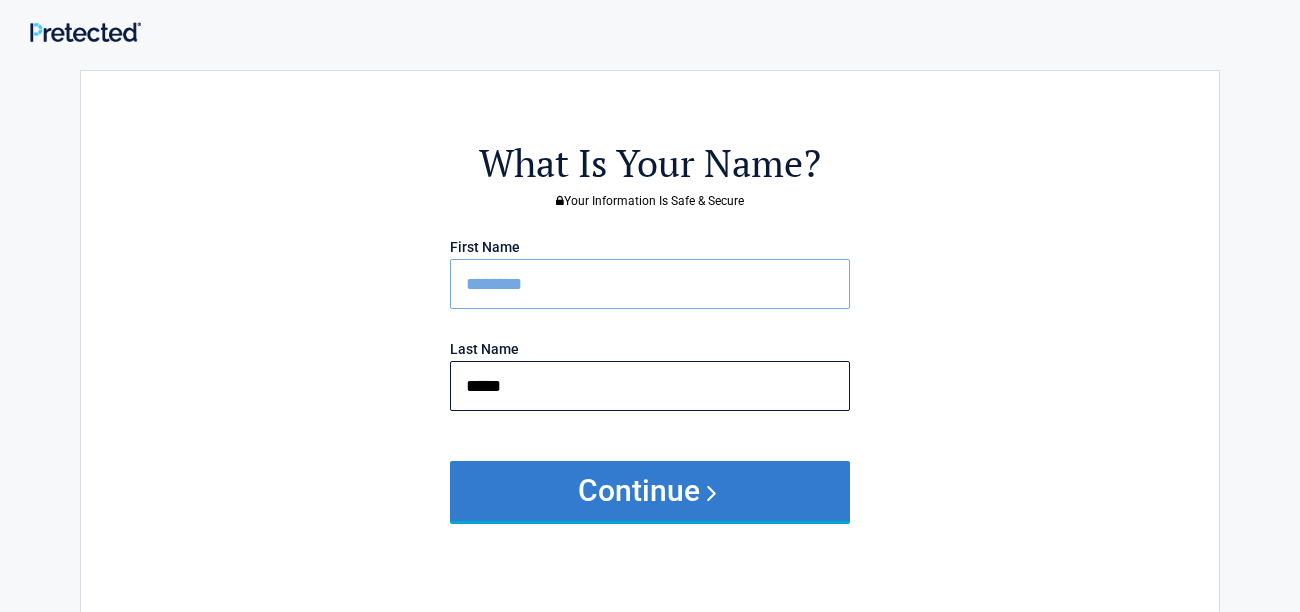 type on "*****" 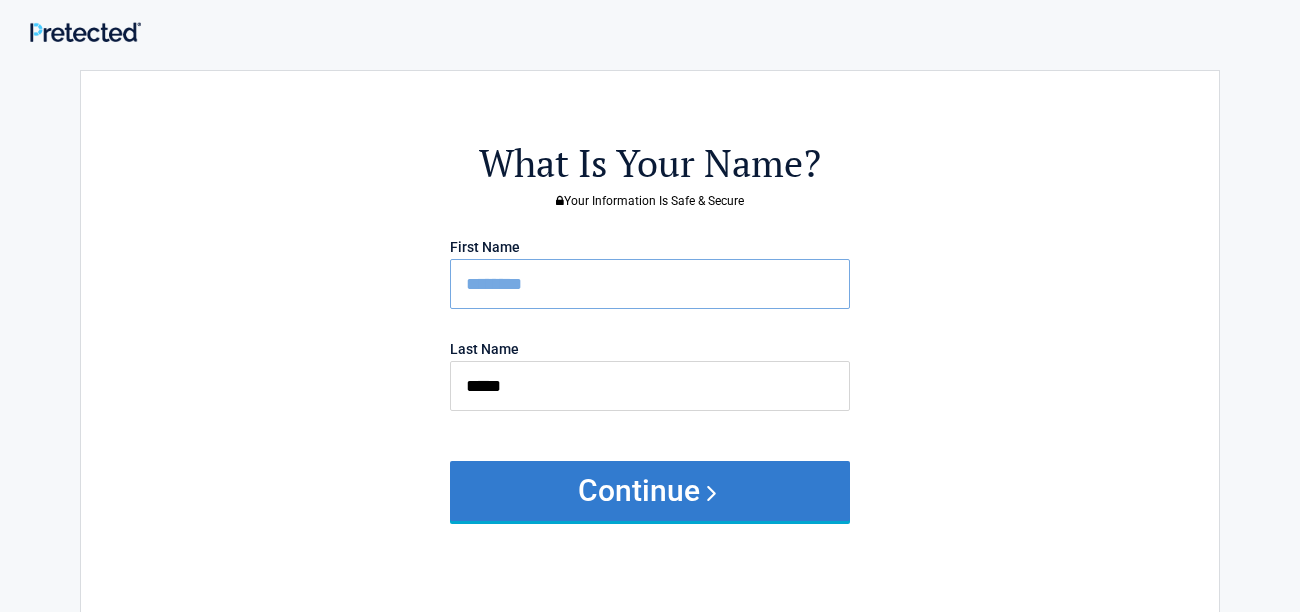 click on "Continue" at bounding box center [650, 491] 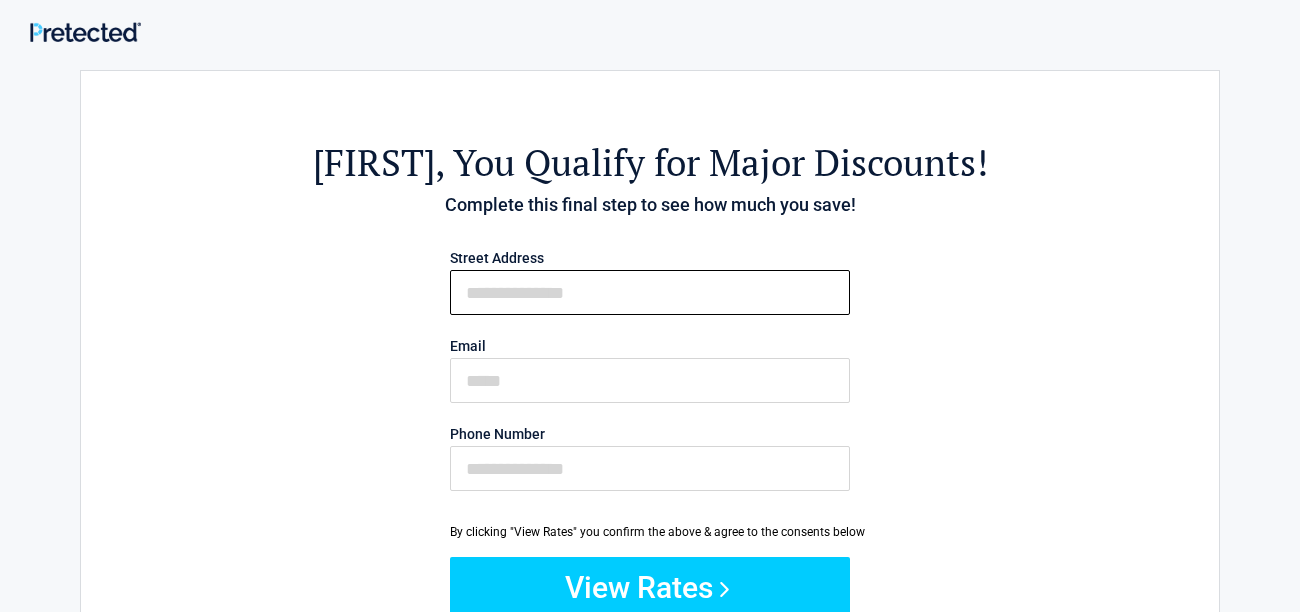 click on "First Name" at bounding box center [650, 292] 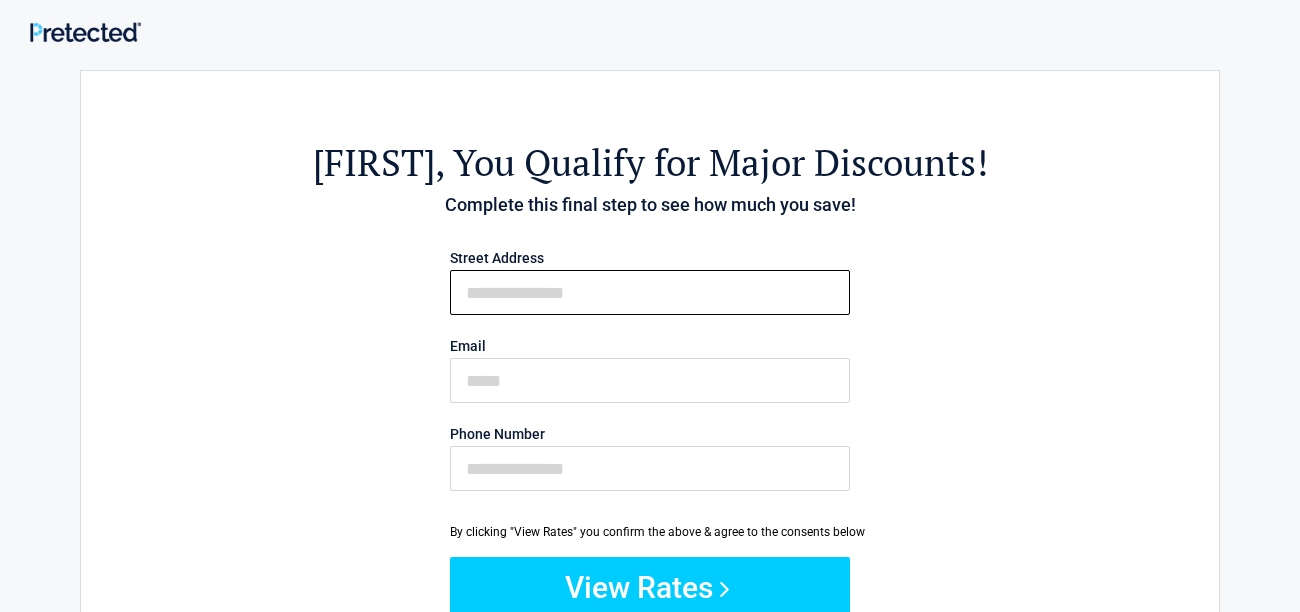 type on "**********" 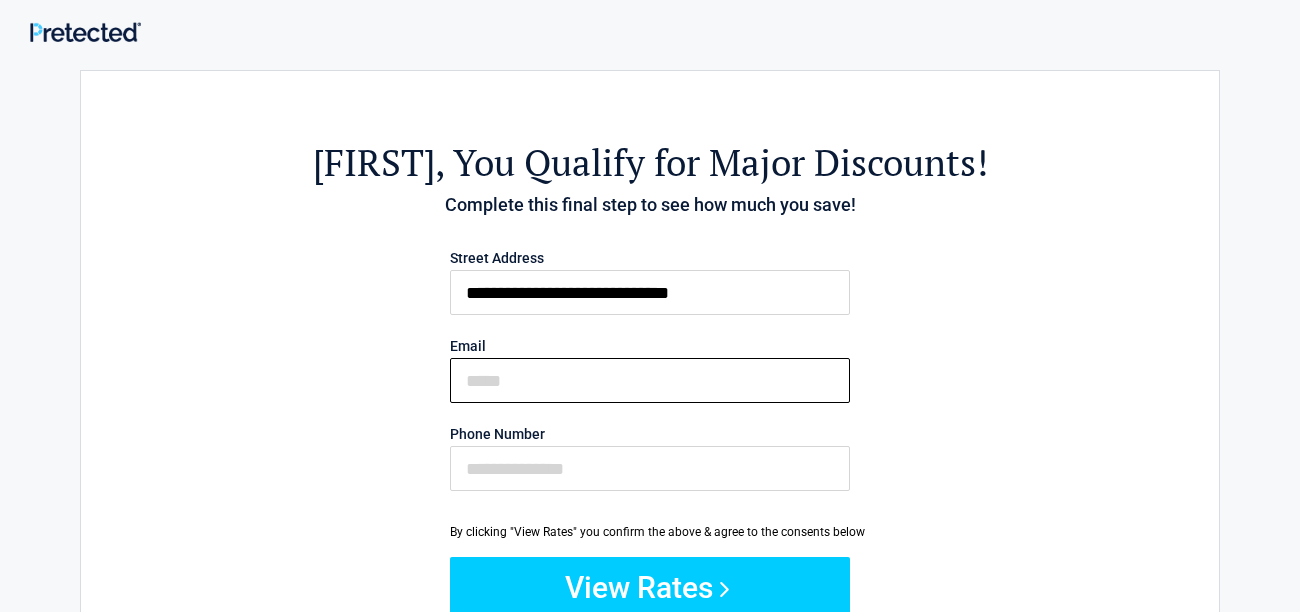 click on "Email" at bounding box center [650, 380] 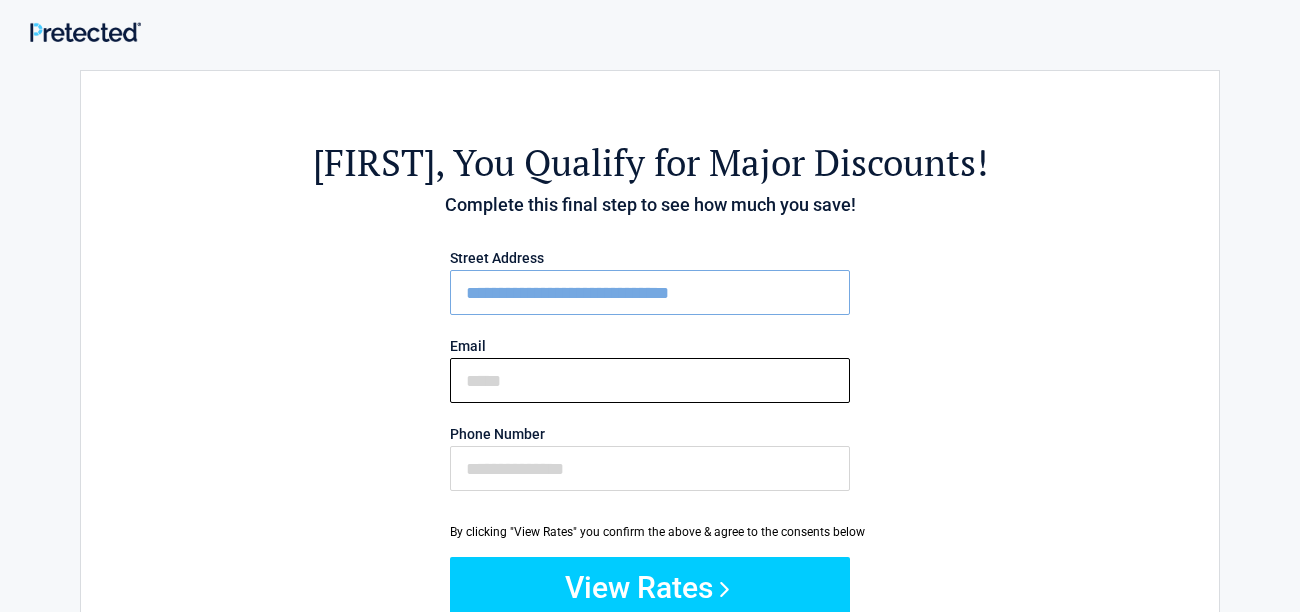type on "**********" 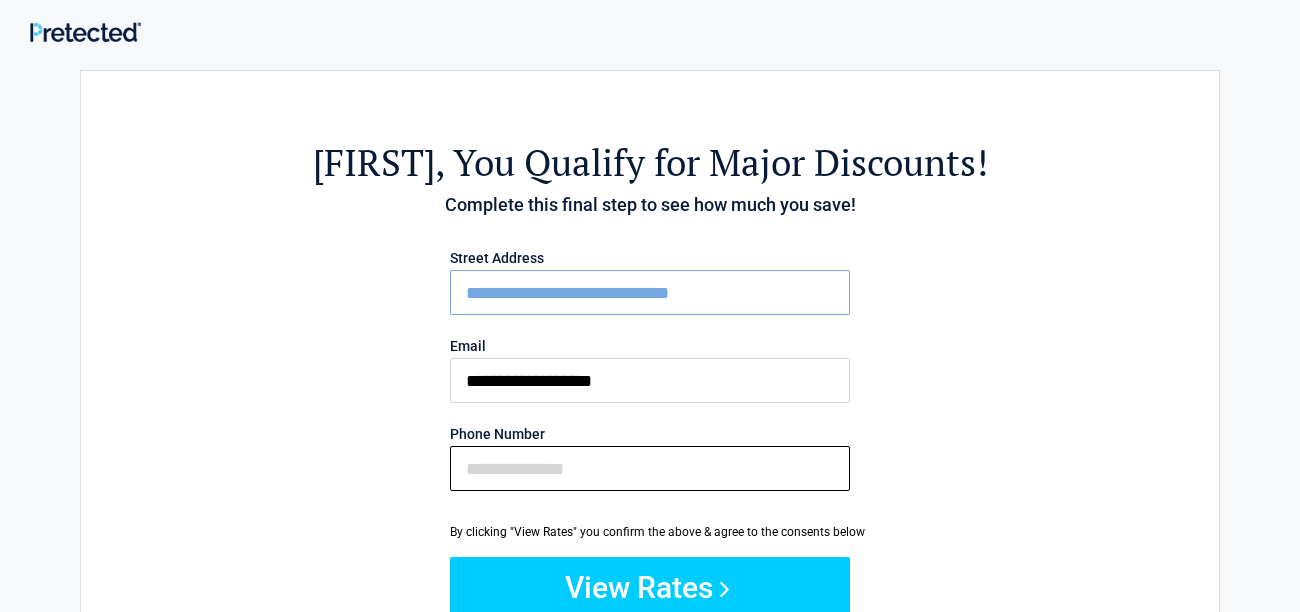click on "Phone Number" at bounding box center [650, 468] 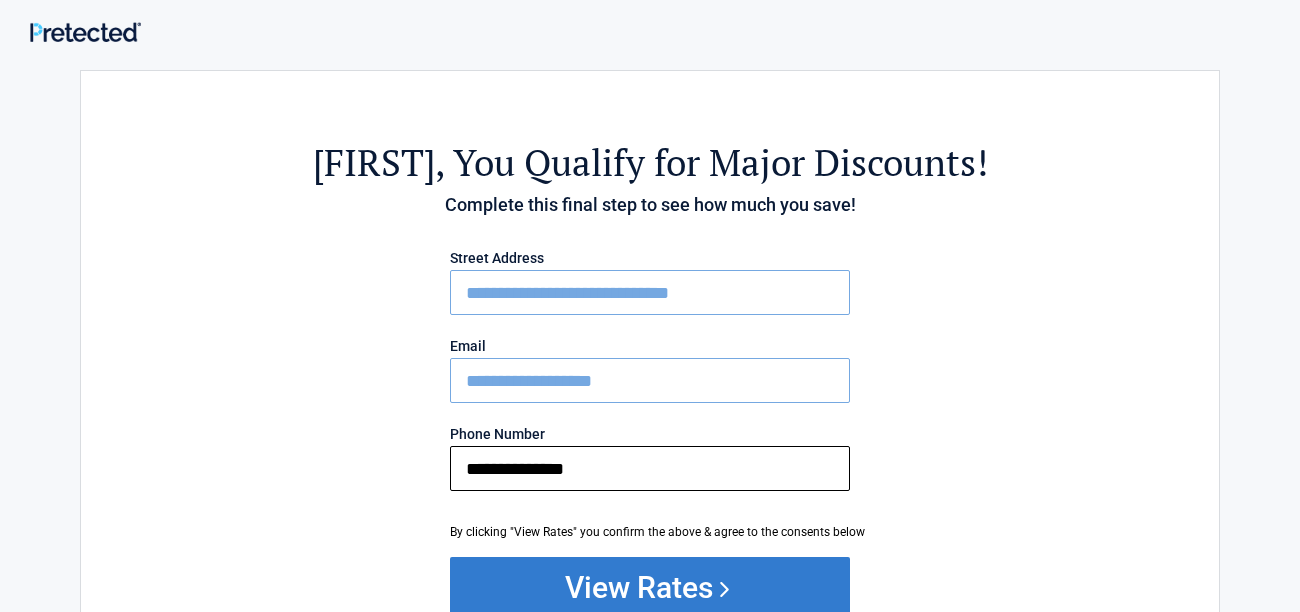 type on "**********" 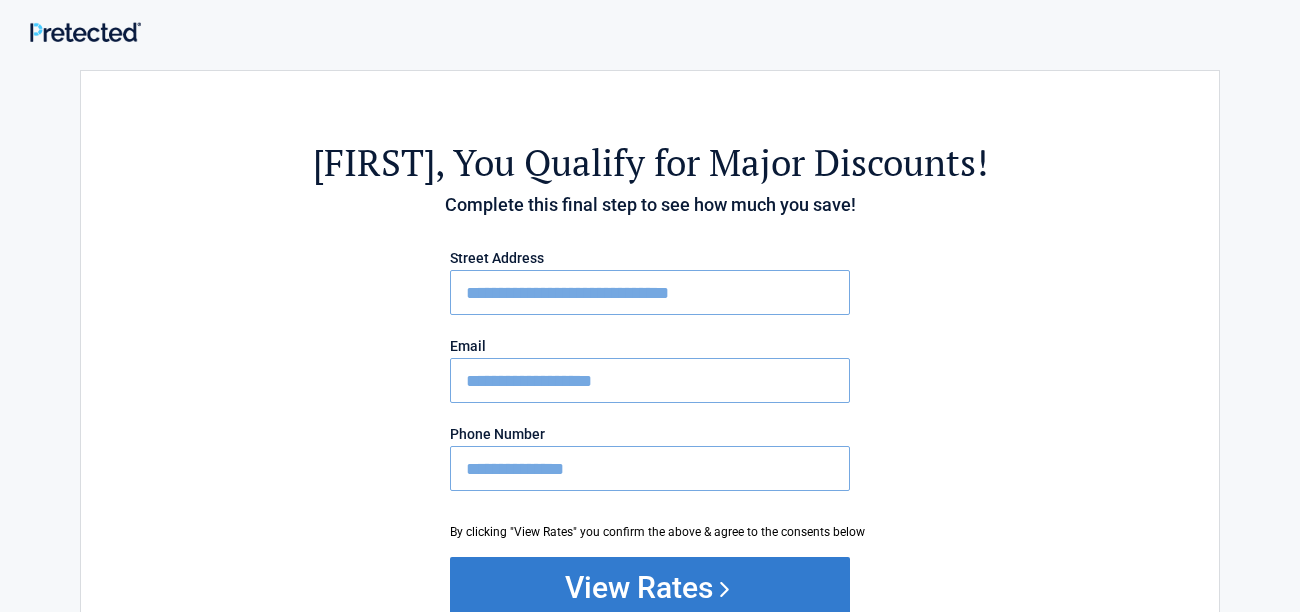 click on "View Rates" at bounding box center (650, 587) 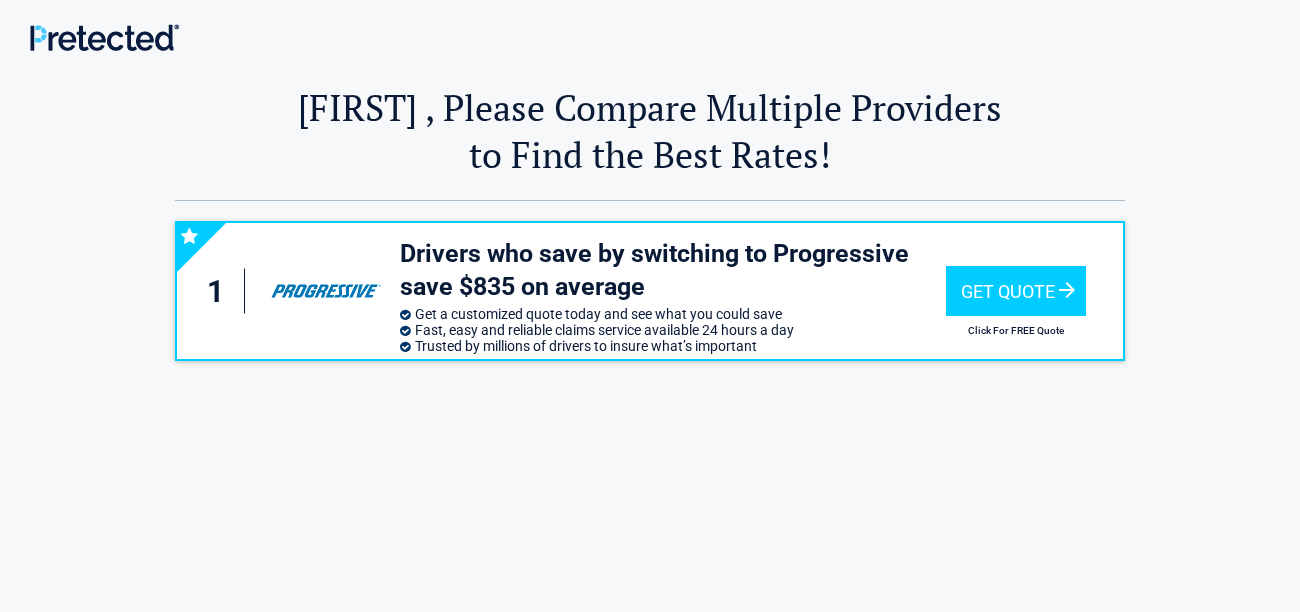 scroll, scrollTop: 0, scrollLeft: 0, axis: both 